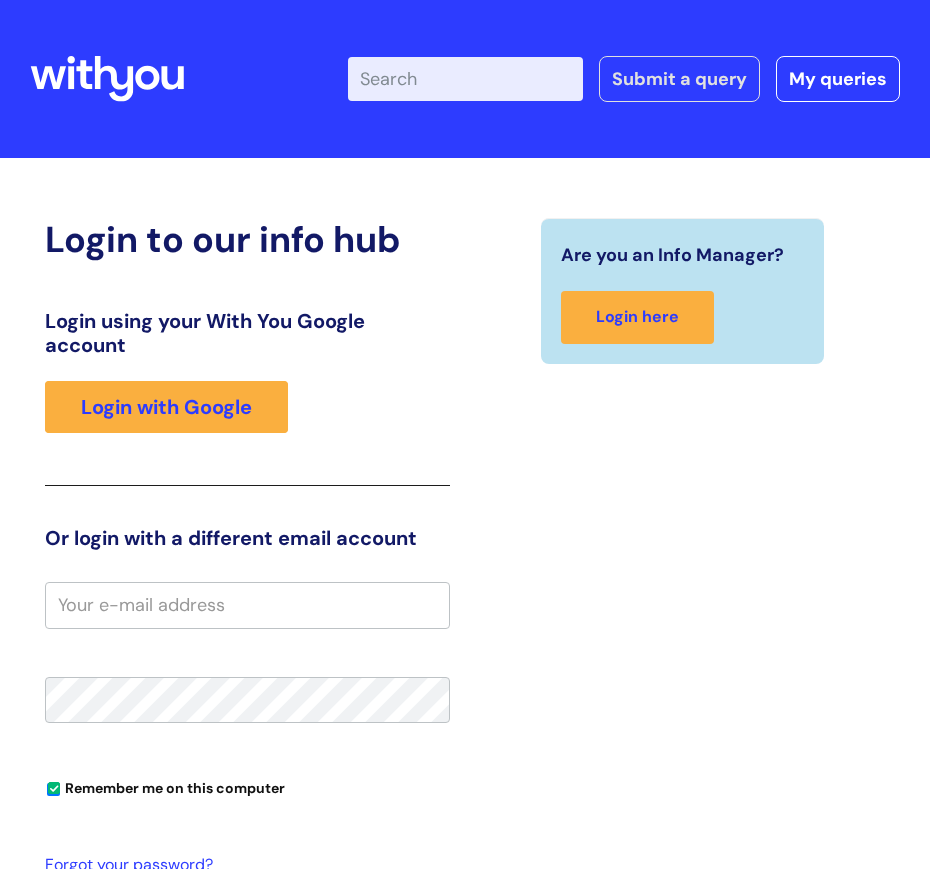 scroll, scrollTop: 0, scrollLeft: 0, axis: both 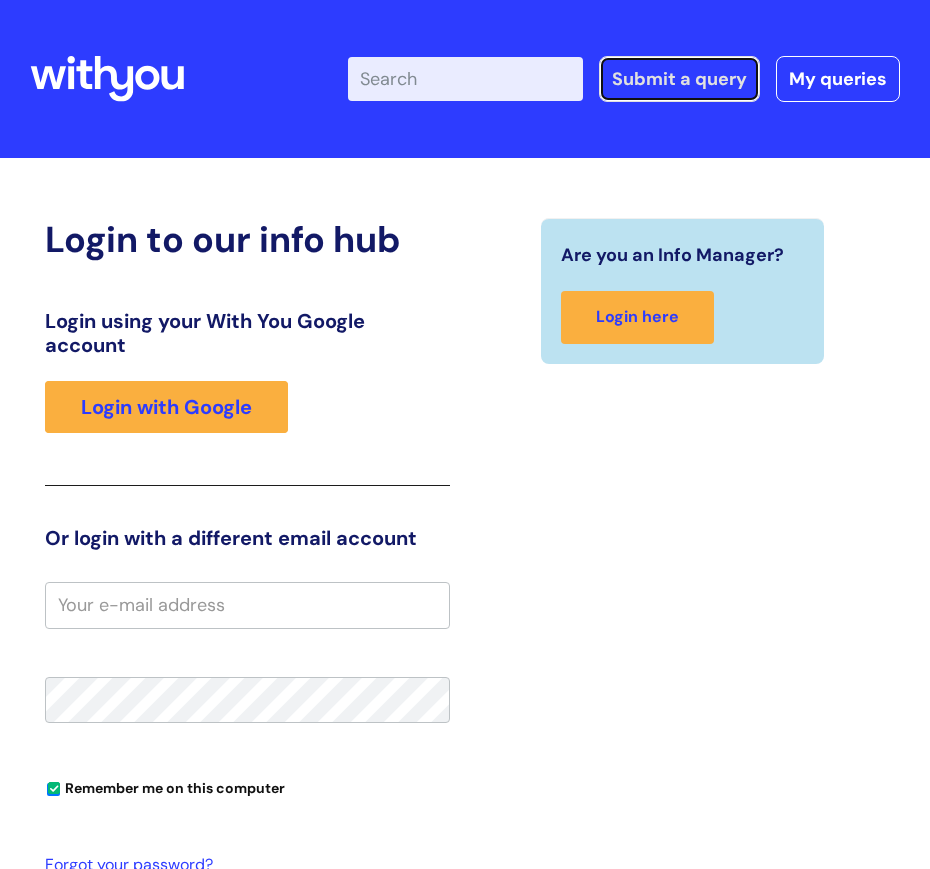 click on "Submit a query" at bounding box center (679, 79) 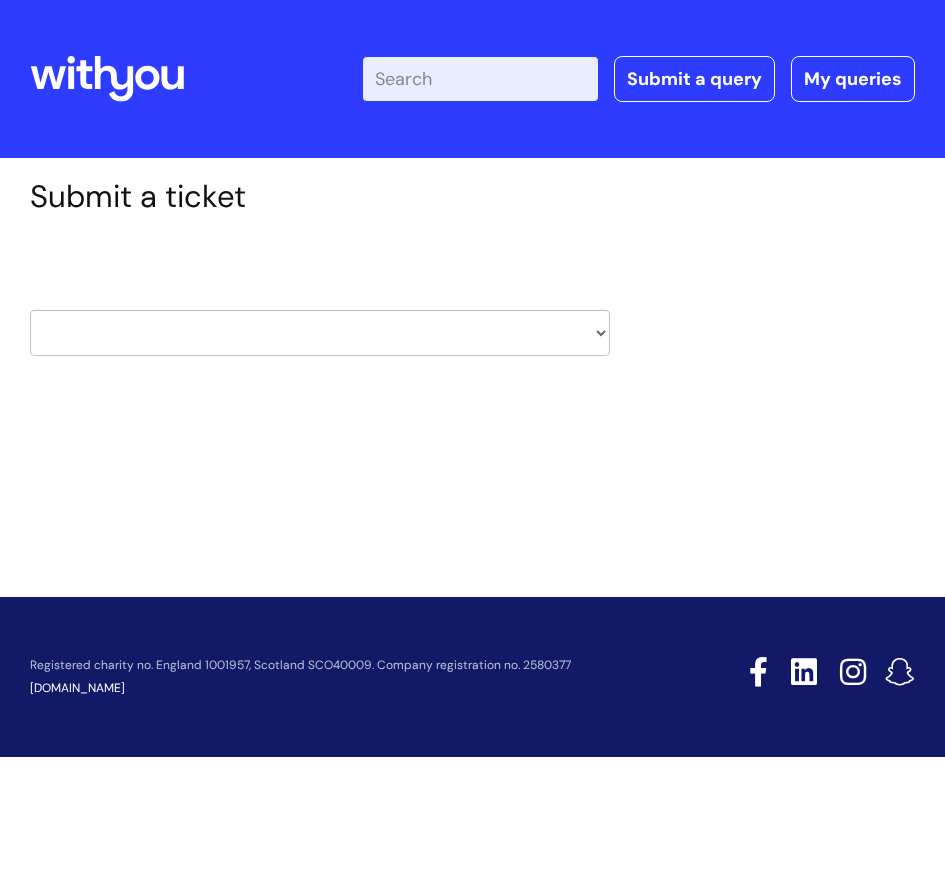 scroll, scrollTop: 0, scrollLeft: 0, axis: both 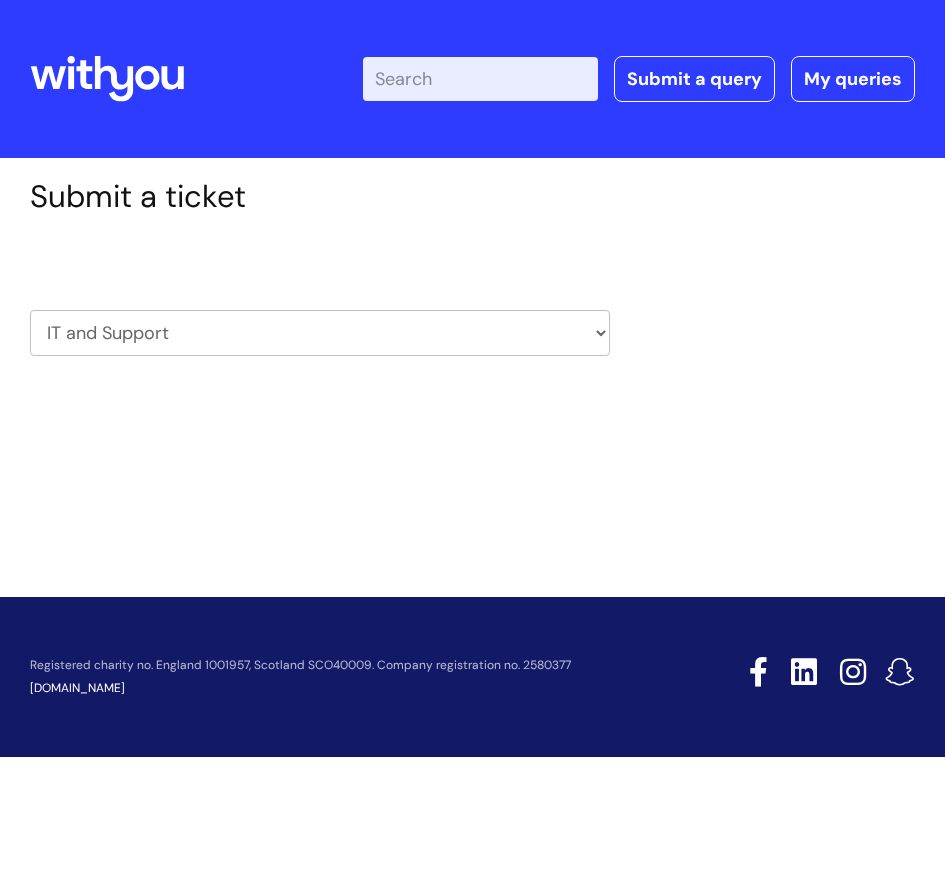 click on "HR / People
IT and Support
Clinical Drug Alerts
Finance Accounts
Data Support Team
Data Protection
External Communications
Learning and Development
Information Requests & Reports - Data Analysts
Insurance
Internal Communications
Pensions
Surrey NHS Talking Therapies
Payroll
Safeguarding" at bounding box center (320, 333) 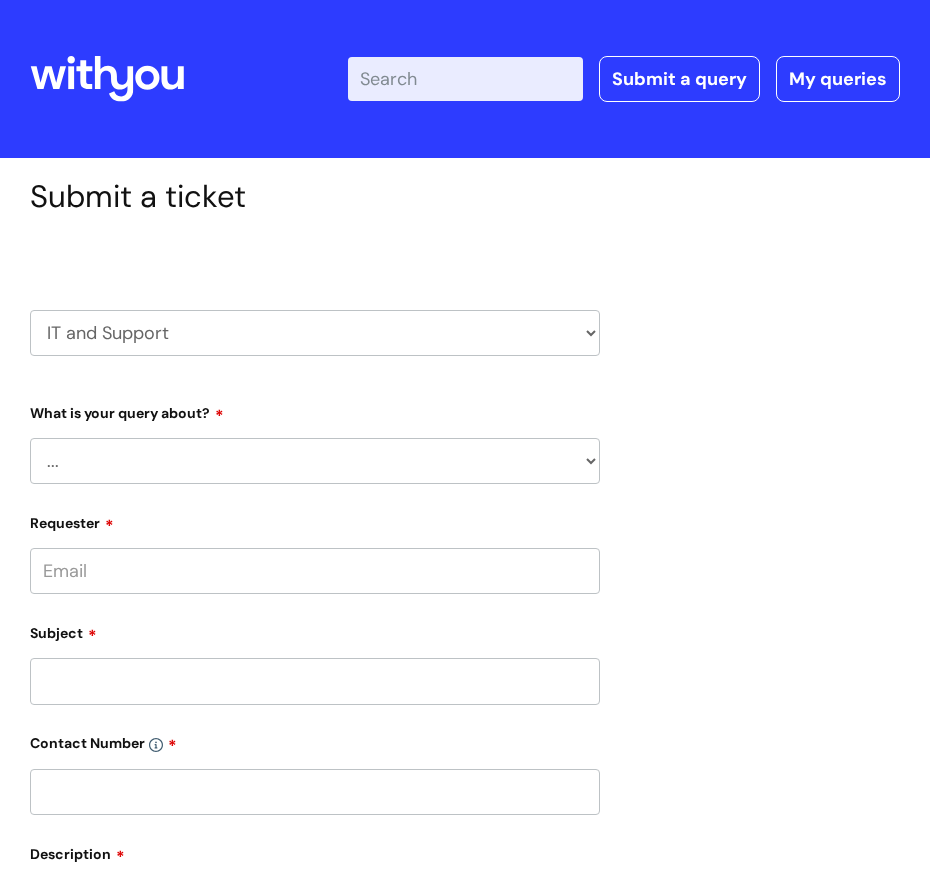 scroll, scrollTop: 0, scrollLeft: 0, axis: both 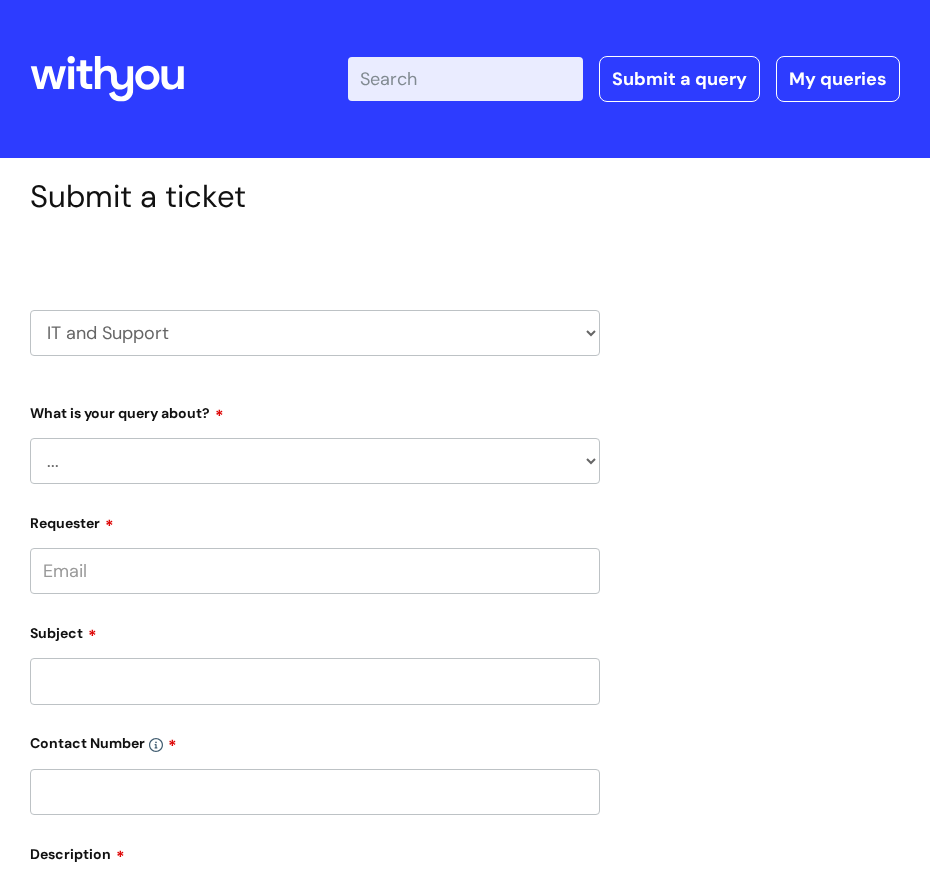 click on "...
Mobile Phone Reset & MFA
Accounts, Starters and Leavers
IT Hardware issue
I need help logging in
Printing & Scanning
Something Else
System/software" at bounding box center (315, 461) 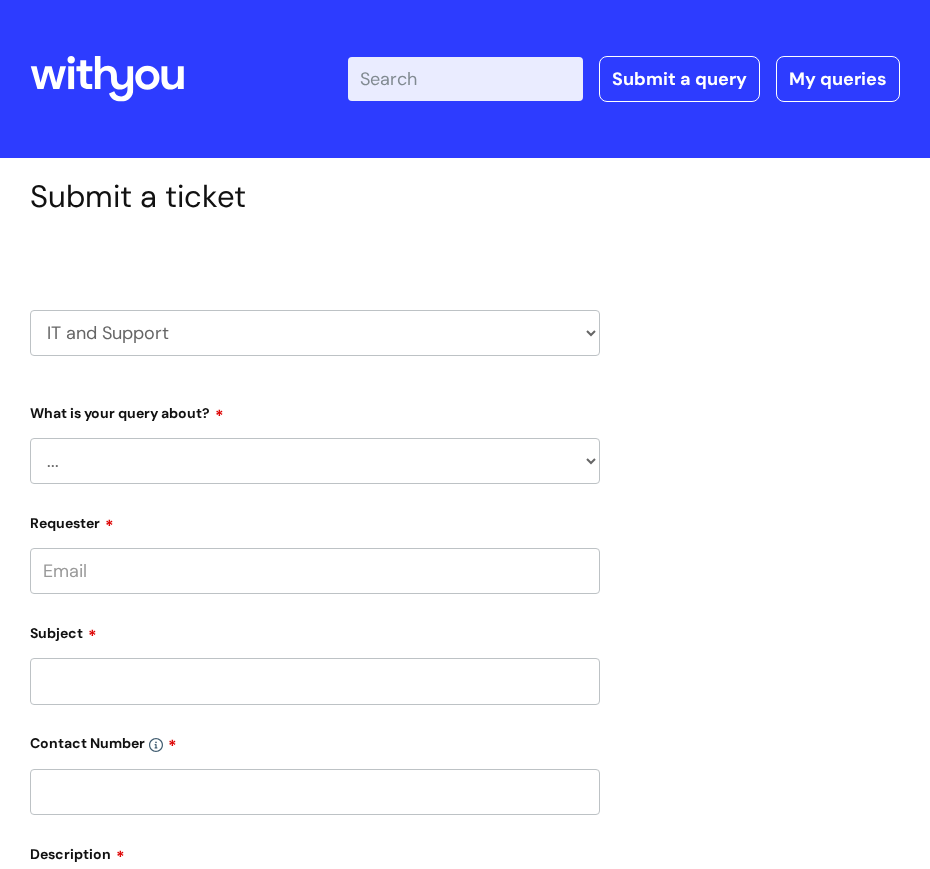 select on "Something Else" 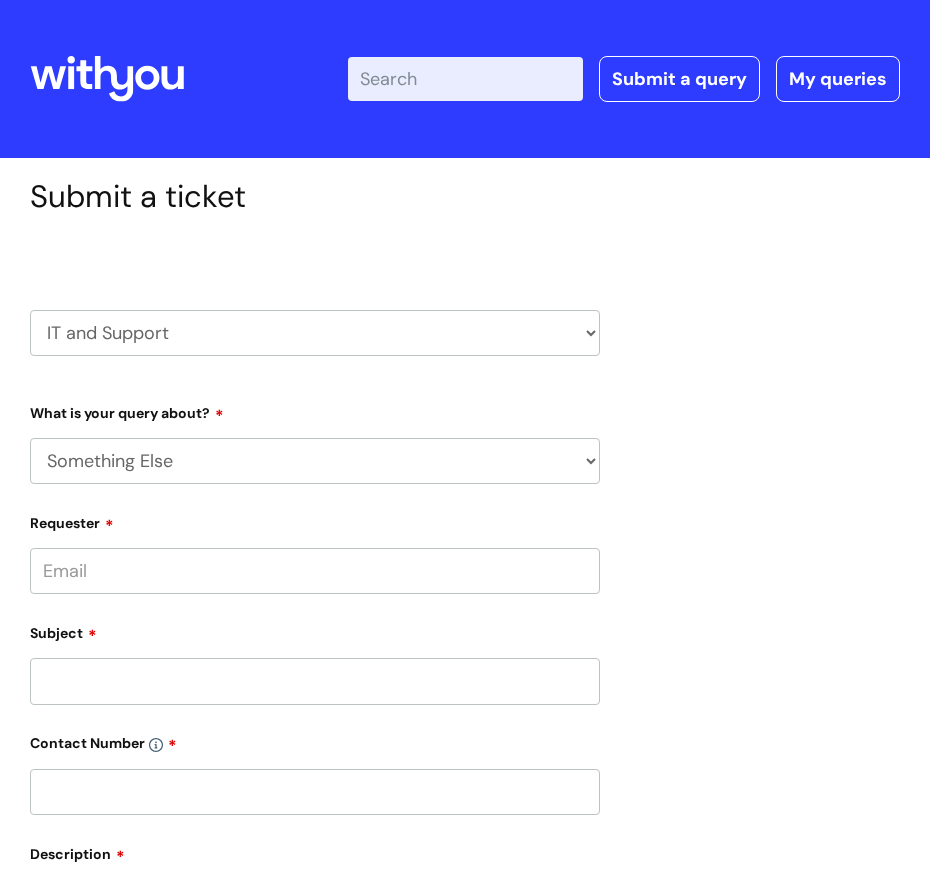click on "...
Mobile Phone Reset & MFA
Accounts, Starters and Leavers
IT Hardware issue
I need help logging in
Printing & Scanning
Something Else
System/software" at bounding box center [315, 461] 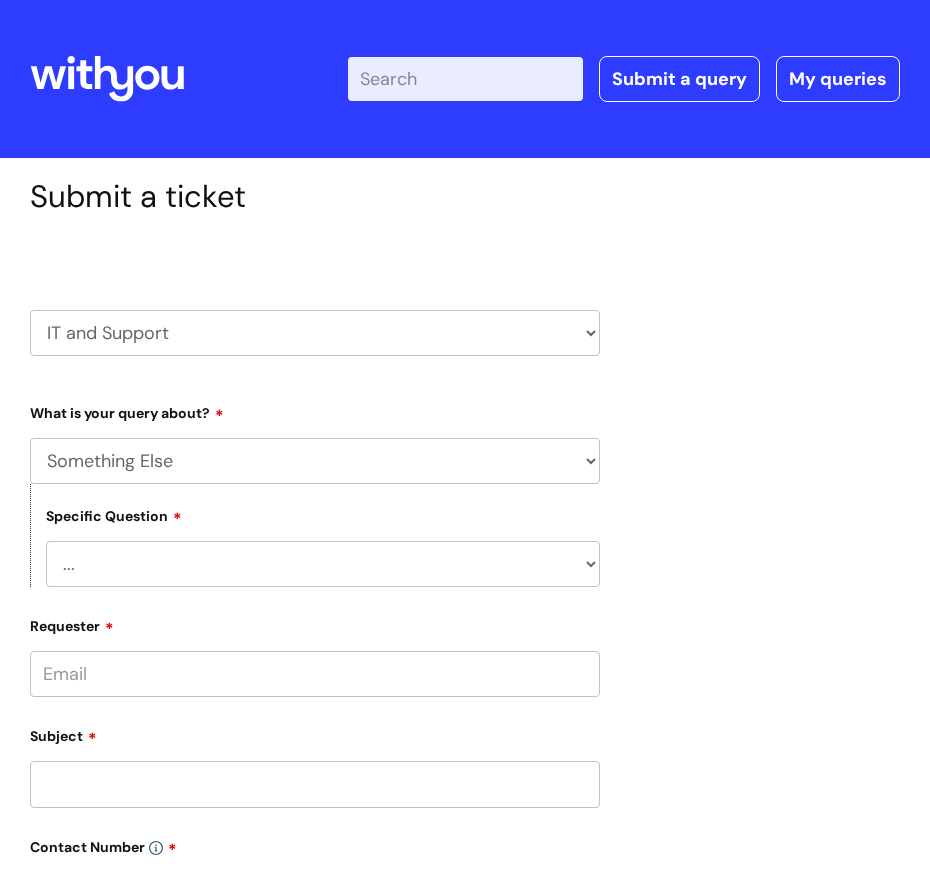 click on "... My problem is not listed" at bounding box center [323, 564] 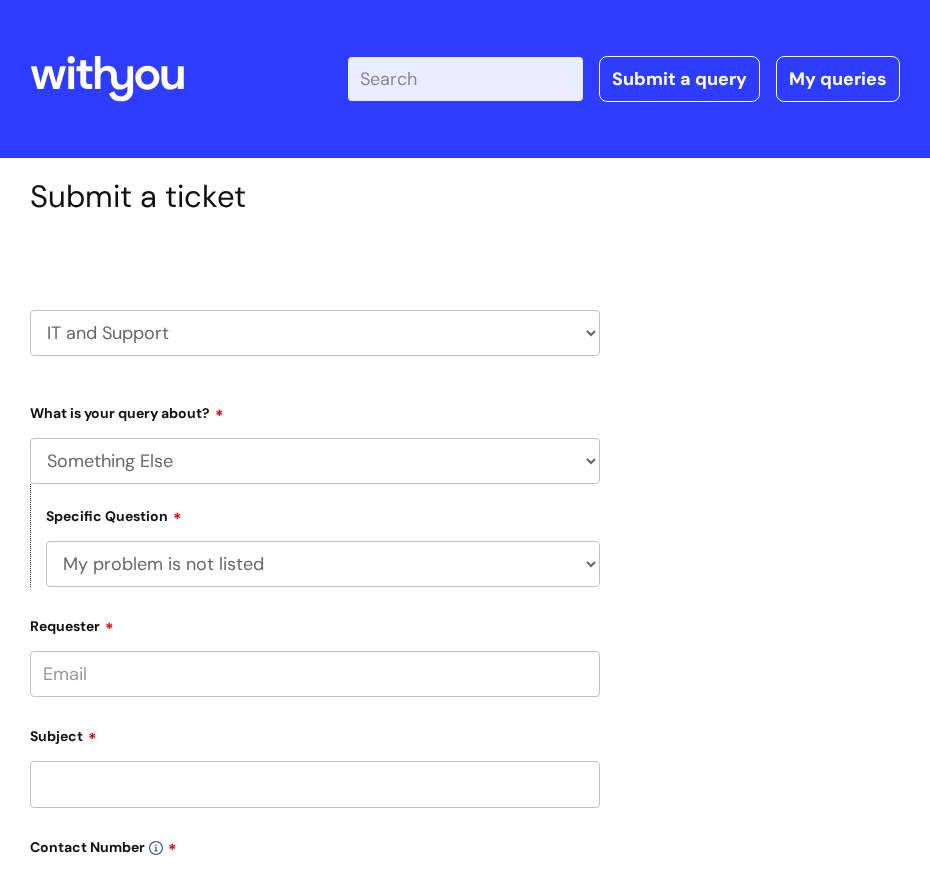 click on "... My problem is not listed" at bounding box center [323, 564] 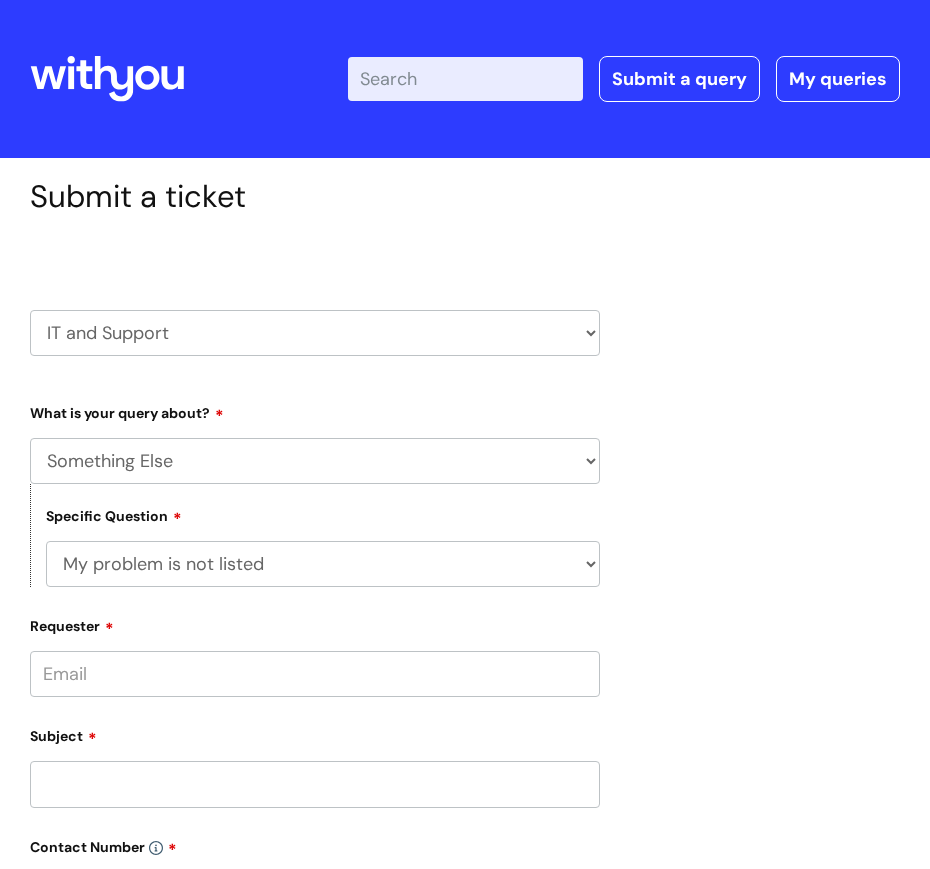click on "Requester" at bounding box center (315, 674) 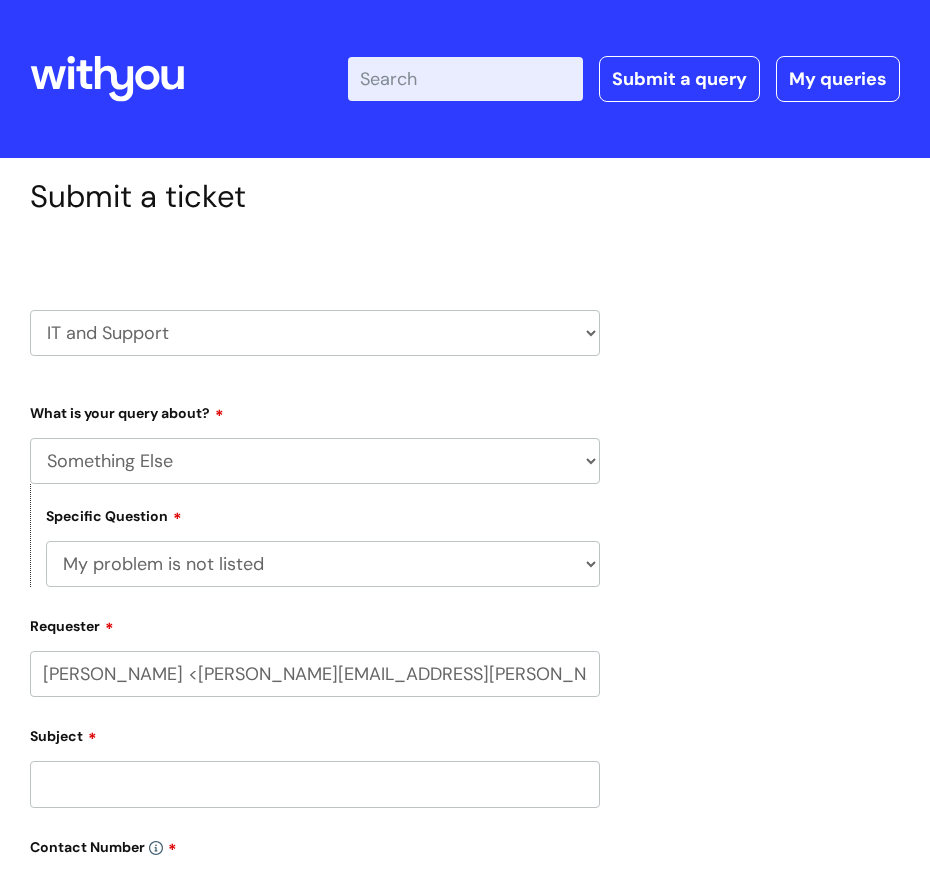 type on "Rebekha Gooden <rebekha.gooden@wearewithyou.org.uk>" 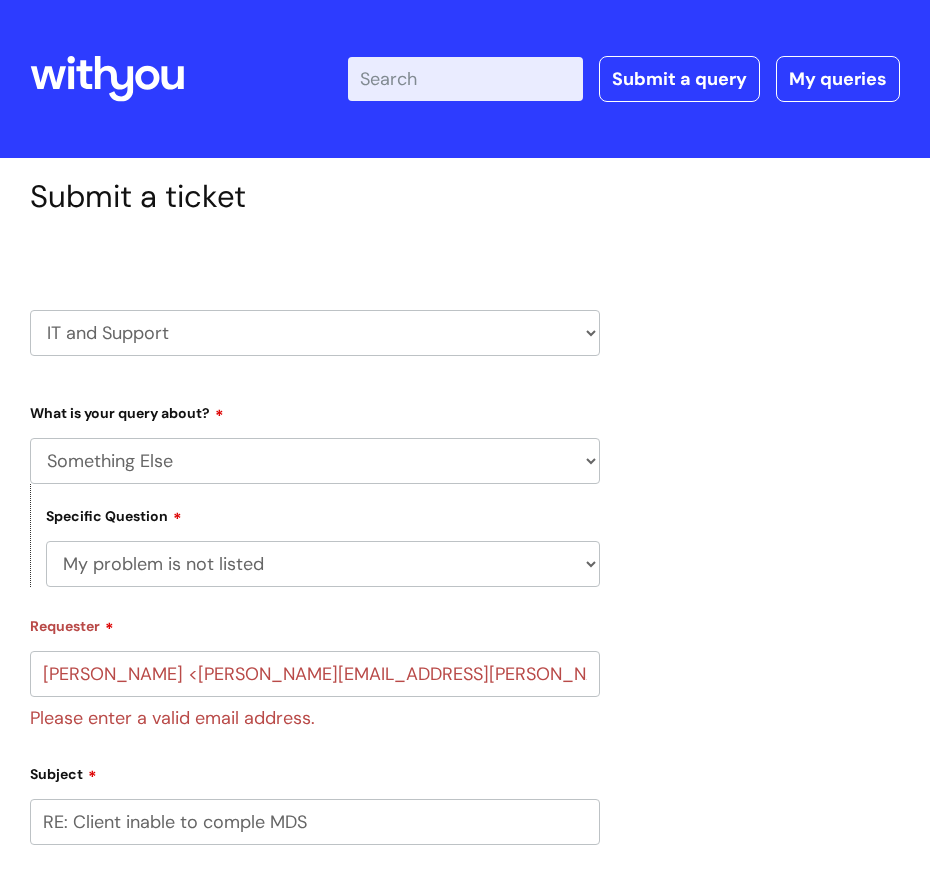 click on "RE: Client inable to comple MDS" at bounding box center [315, 822] 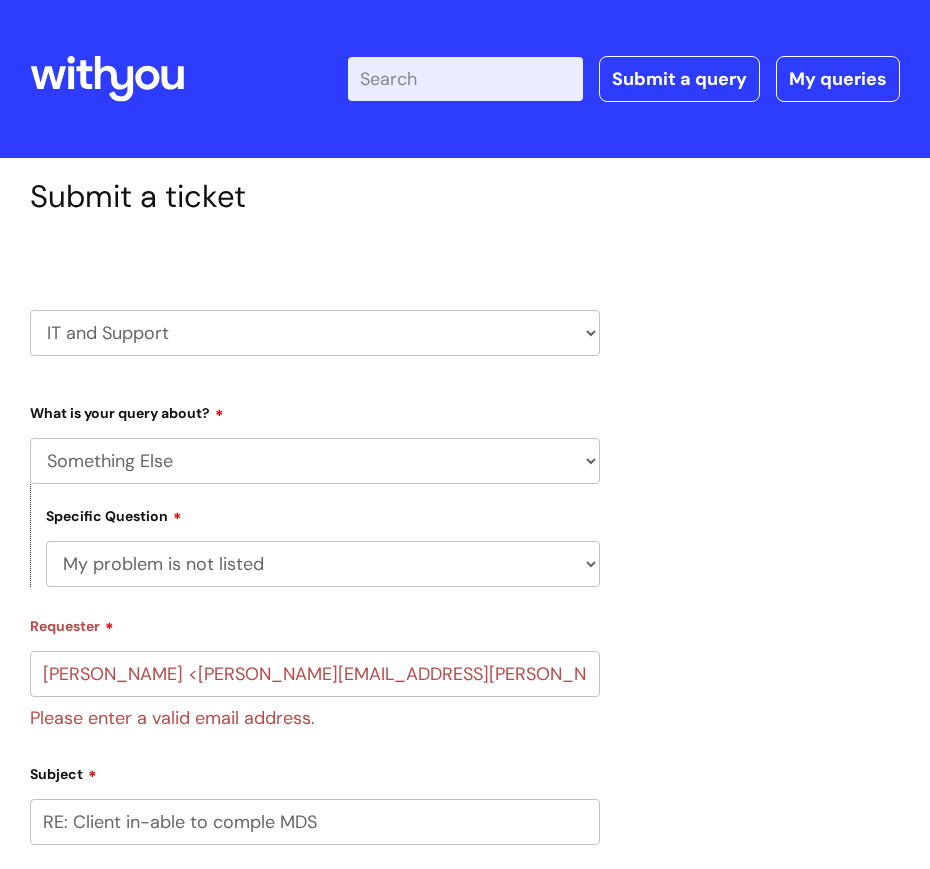 click on "RE: Client in-able to comple MDS" at bounding box center [315, 822] 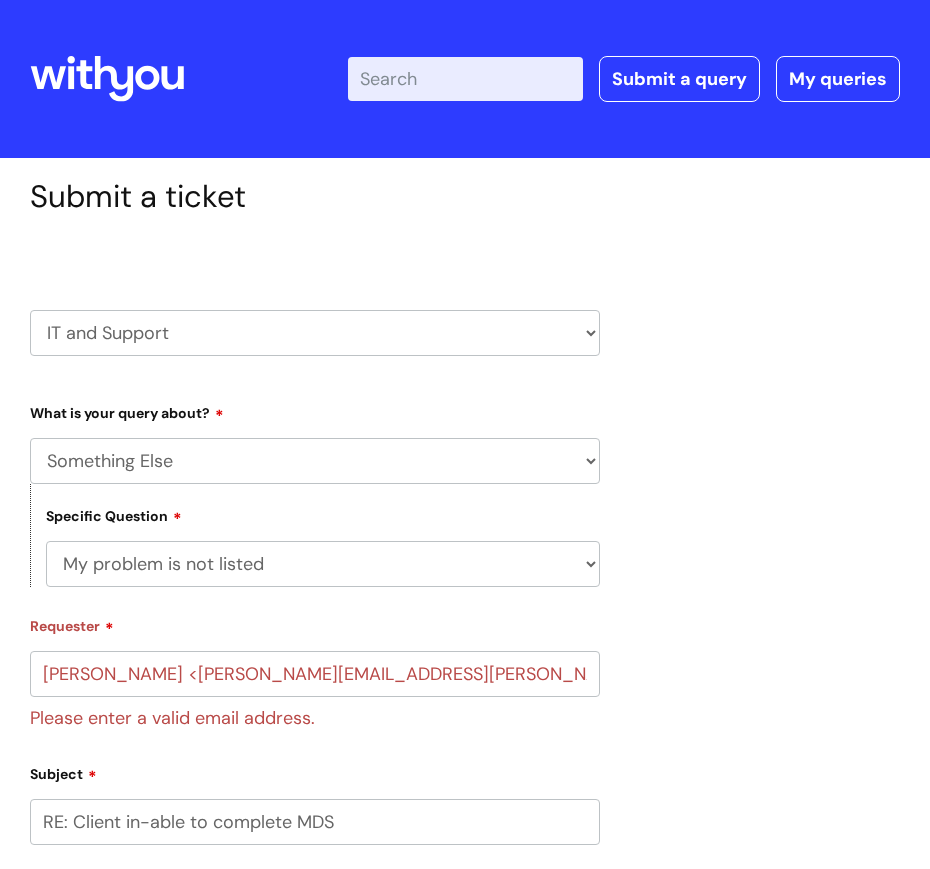 click on "RE: Client in-able to complete MDS" at bounding box center (315, 822) 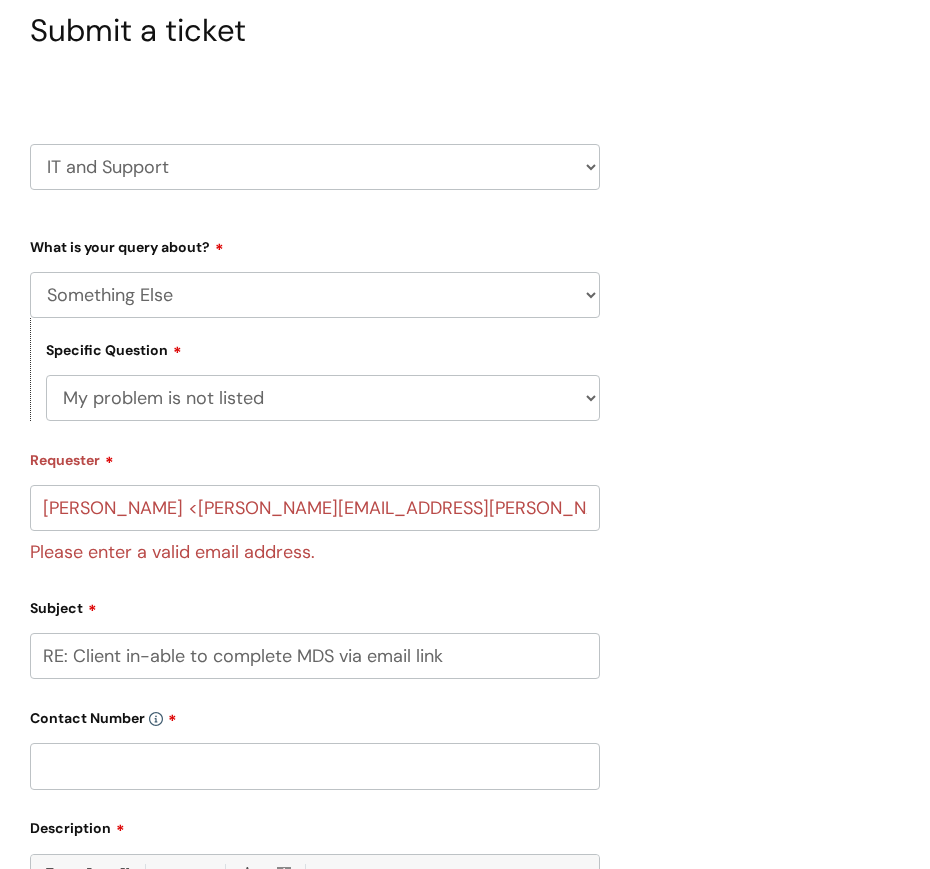 scroll, scrollTop: 300, scrollLeft: 0, axis: vertical 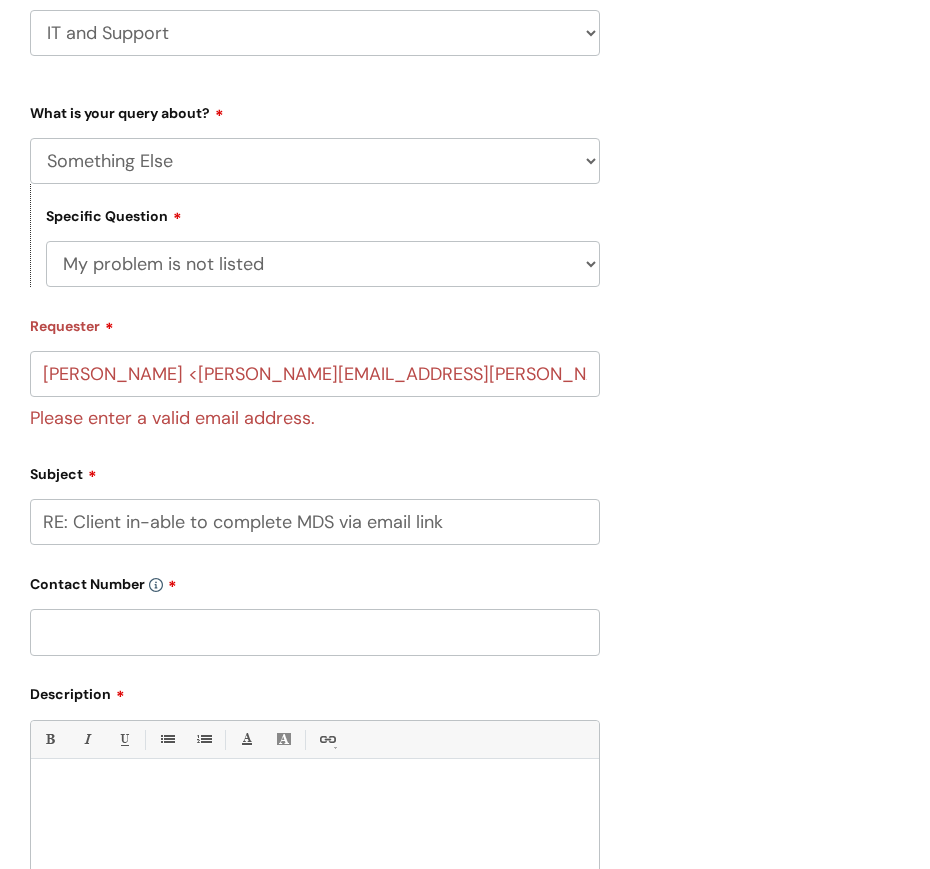 type on "RE: Client in-able to complete MDS via email link" 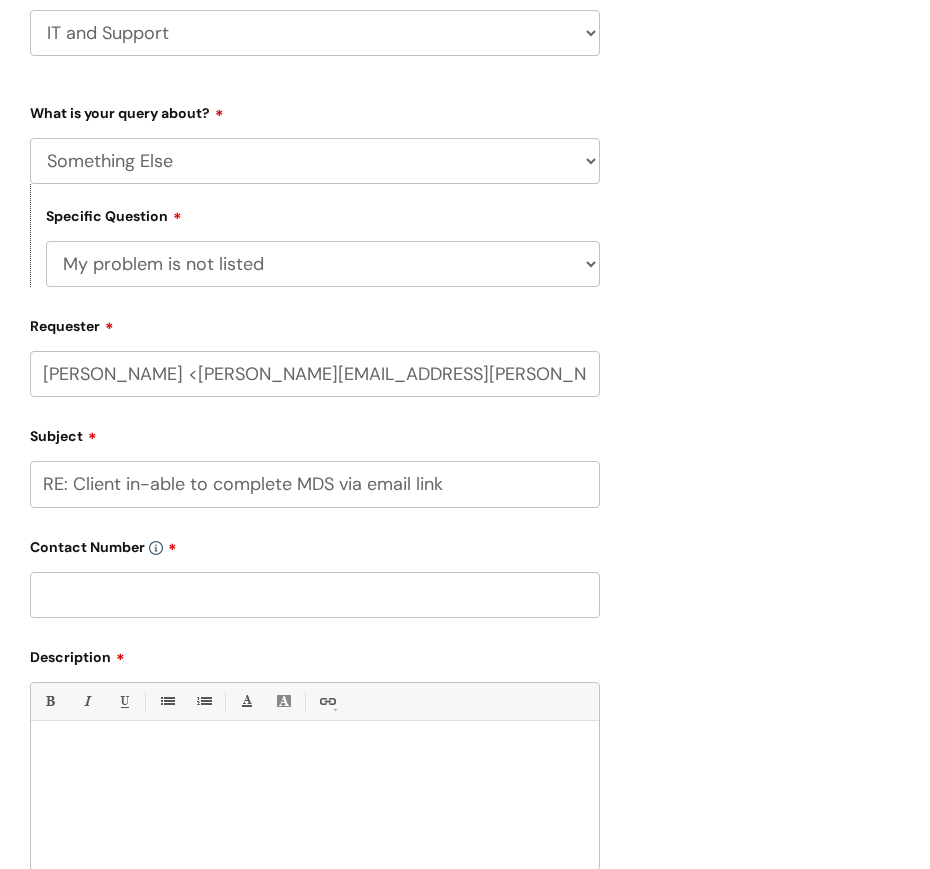 drag, startPoint x: 203, startPoint y: 372, endPoint x: -42, endPoint y: 383, distance: 245.24681 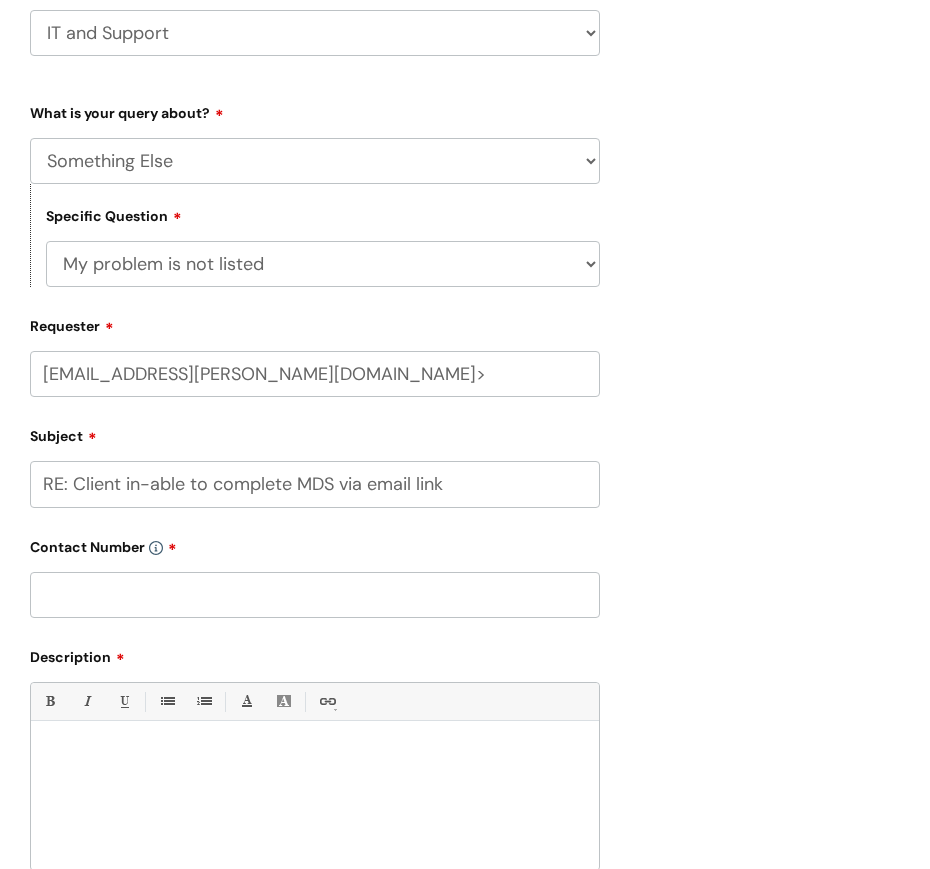 click on "rebekha.gooden@wearewithyou.org.uk>" at bounding box center [315, 374] 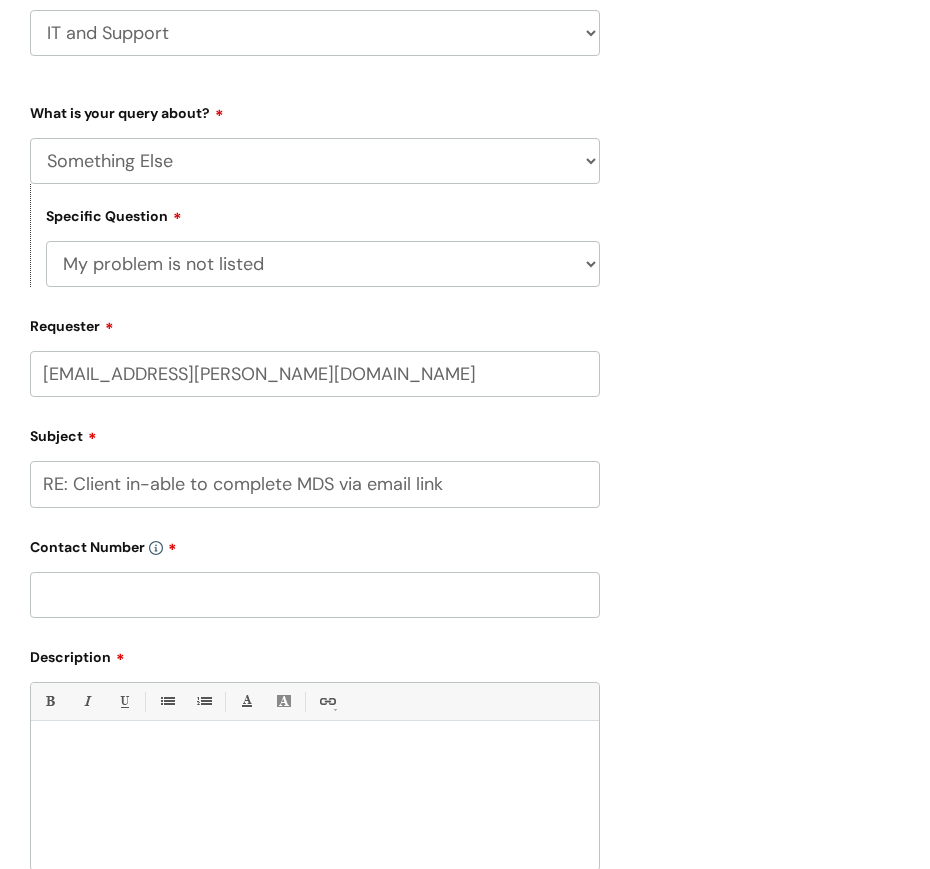 type on "rebekha.gooden@wearewithyou.org.uk" 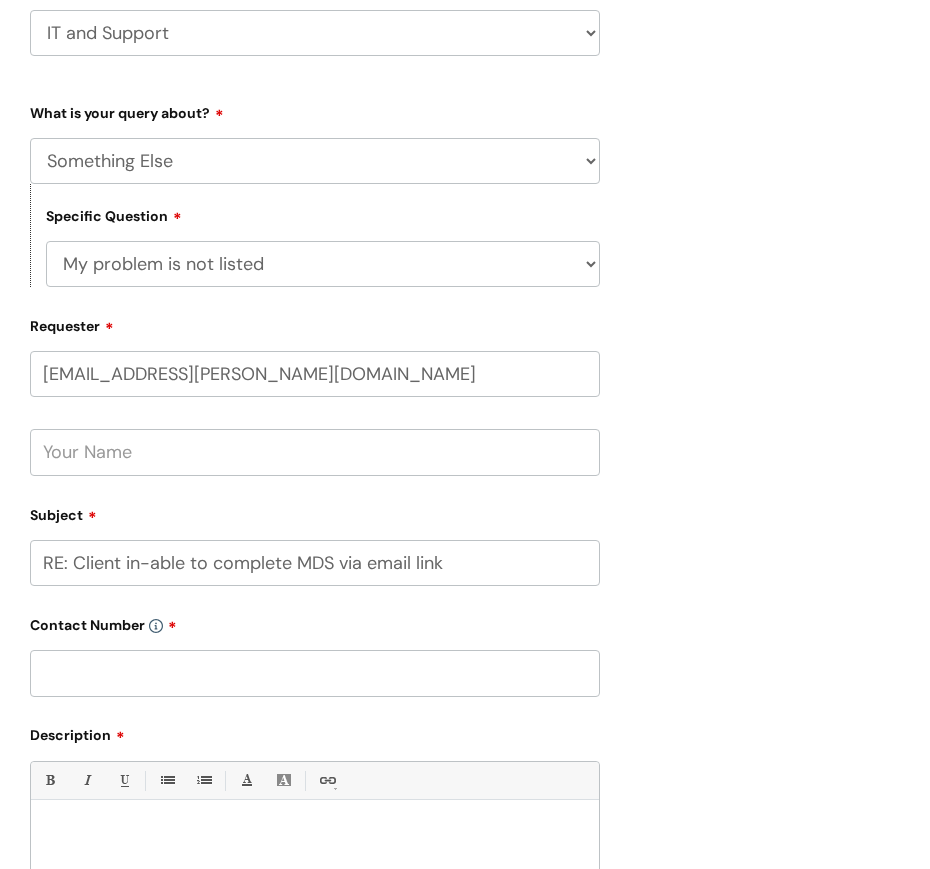 click on "RE: Client in-able to complete MDS via email link" at bounding box center (315, 563) 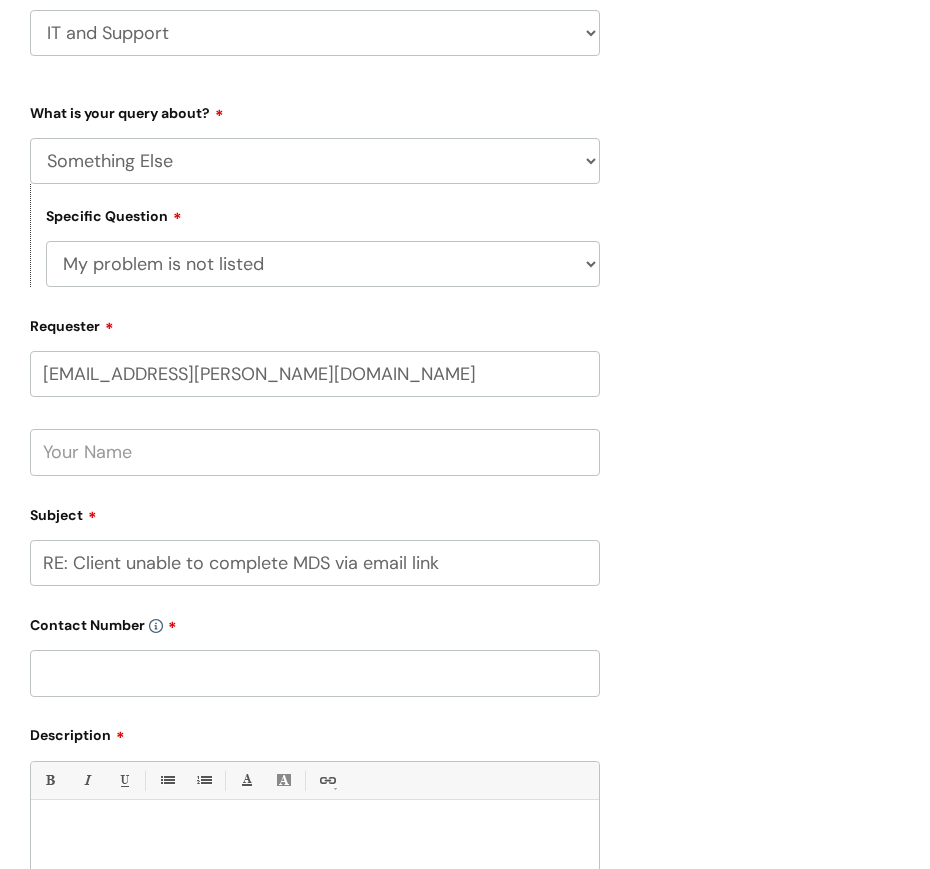 click on "RE: Client unable to complete MDS via email link" at bounding box center (315, 563) 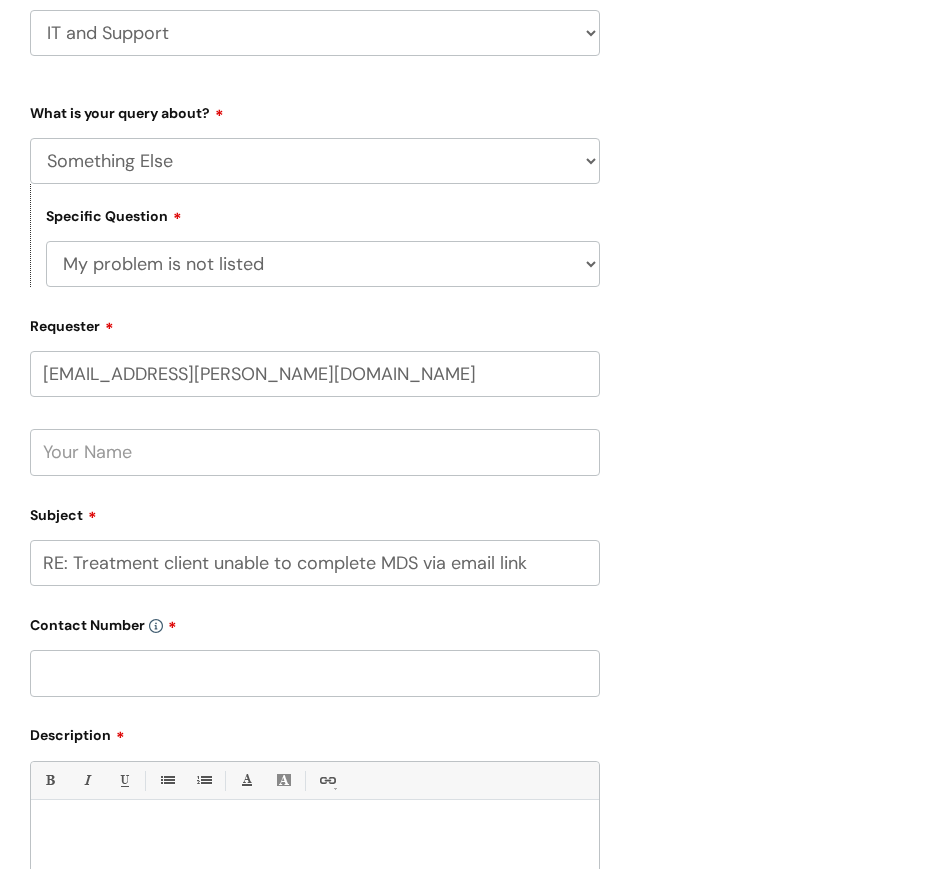 click on "RE: Treatment client unable to complete MDS via email link" at bounding box center [315, 563] 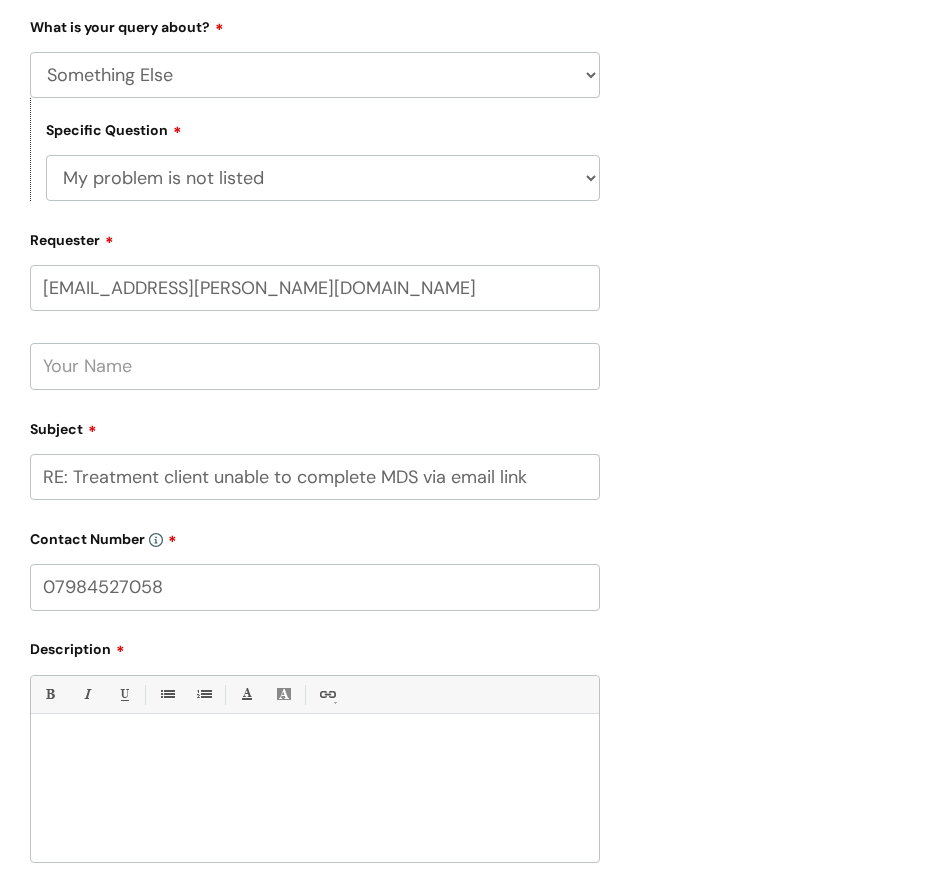 scroll, scrollTop: 500, scrollLeft: 0, axis: vertical 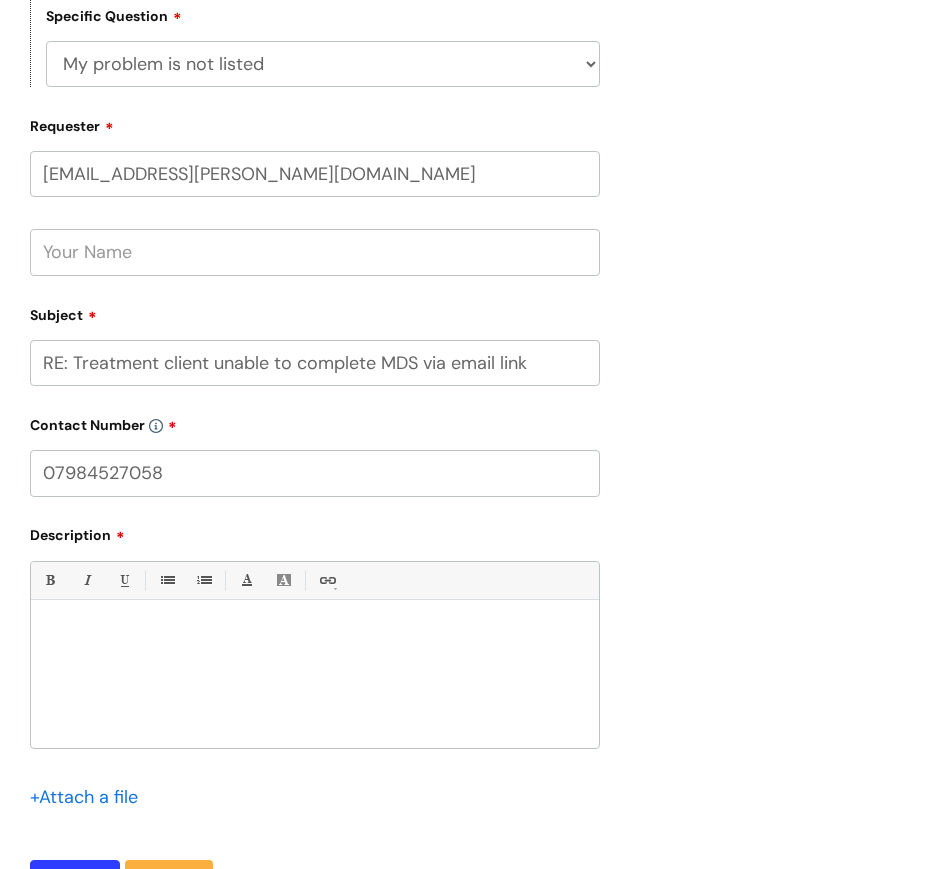 type on "07984527058" 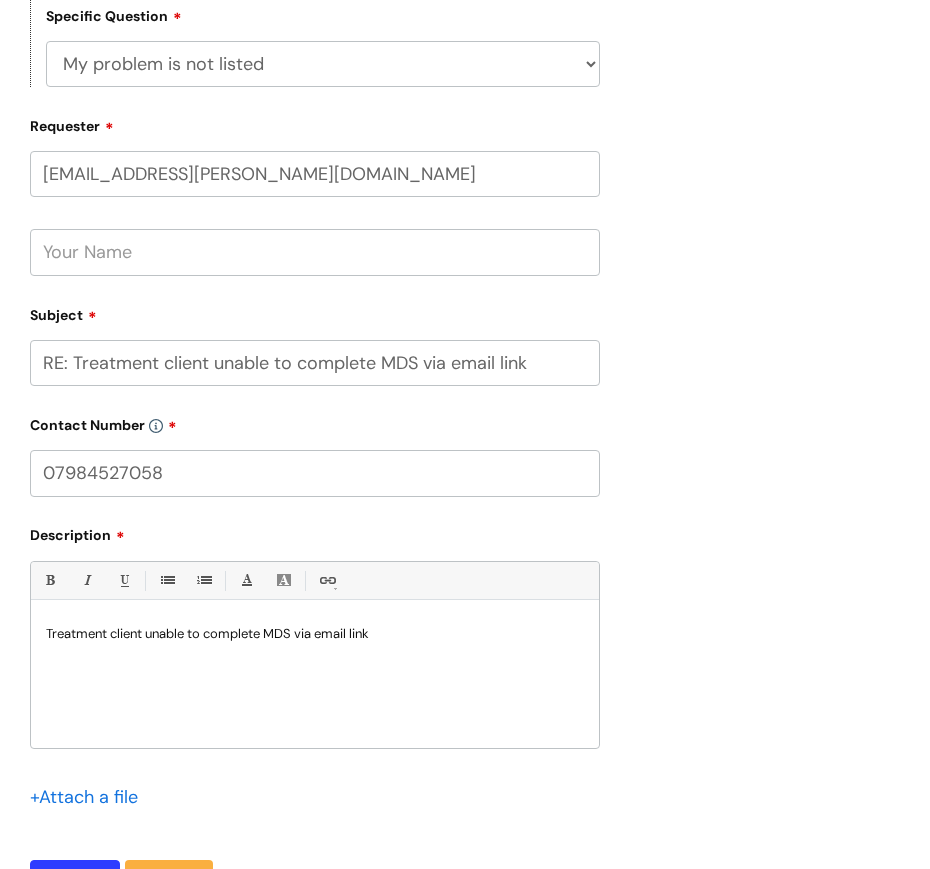 click on "07984527058" at bounding box center (315, 473) 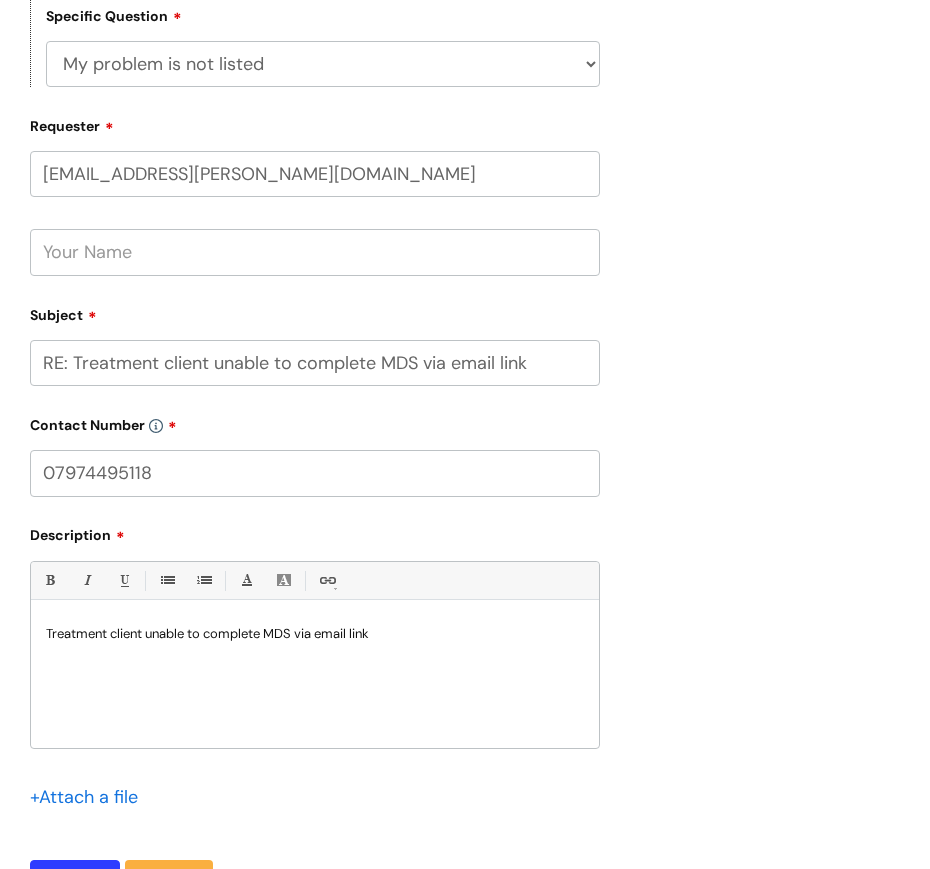 type on "07974495118" 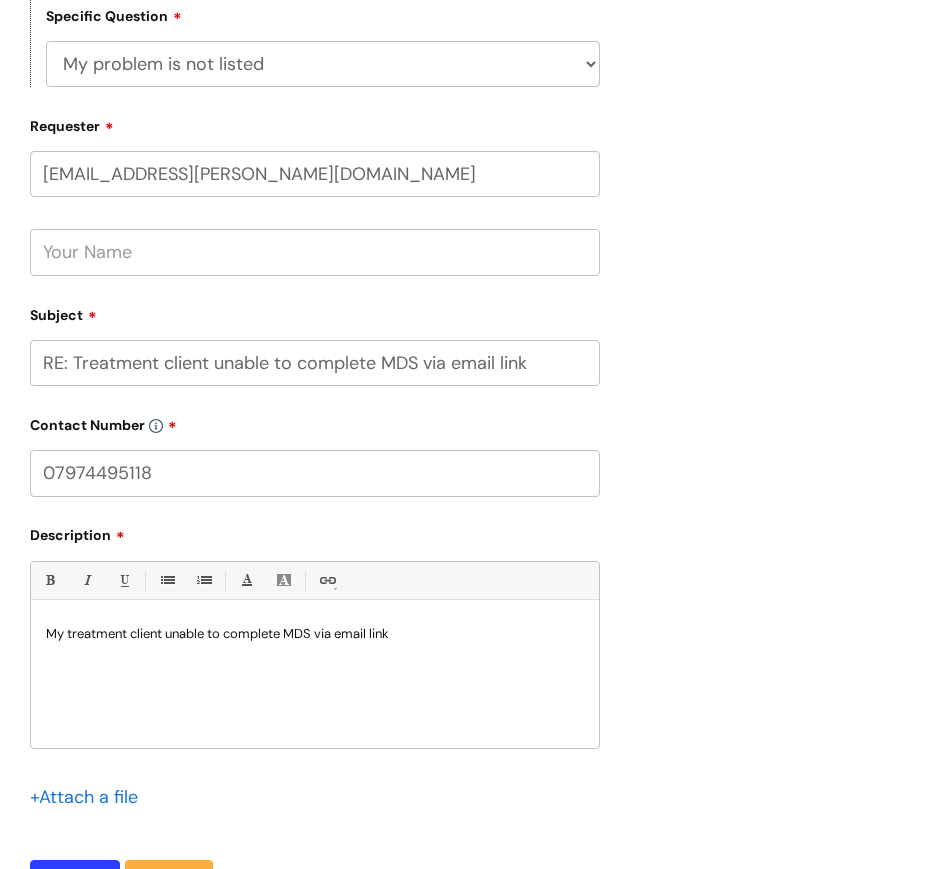 click on "My treatment client unable to complete MDS via email link" at bounding box center [315, 634] 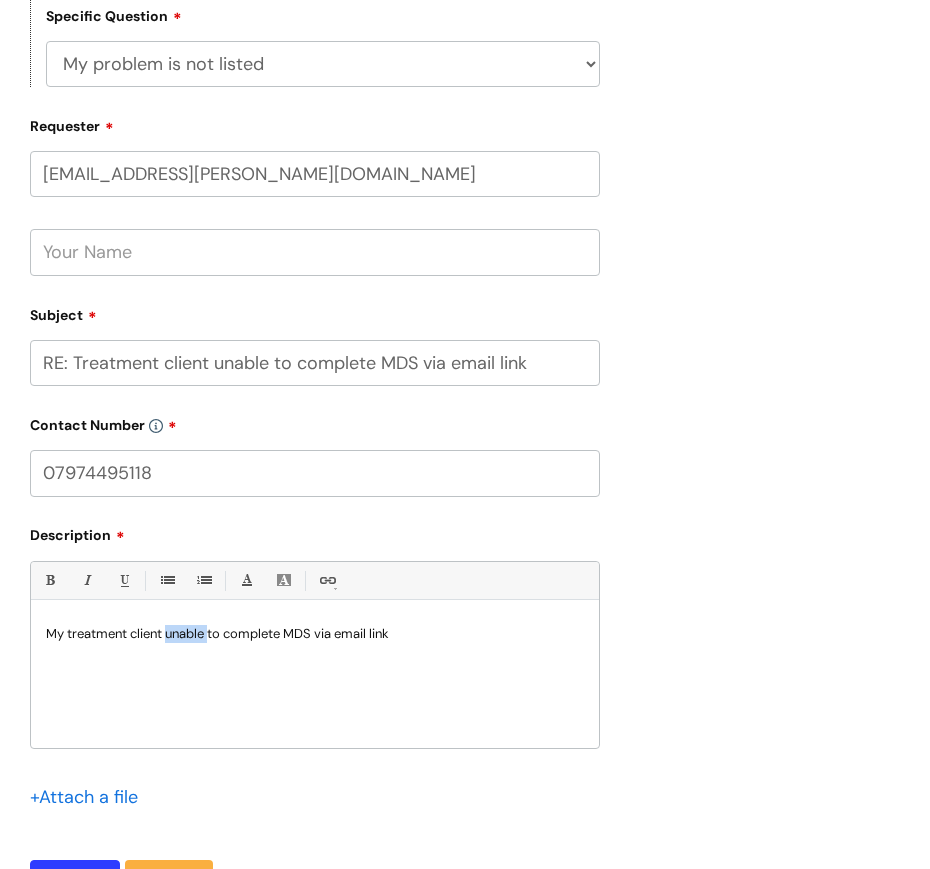 click on "My treatment client unable to complete MDS via email link" at bounding box center (315, 634) 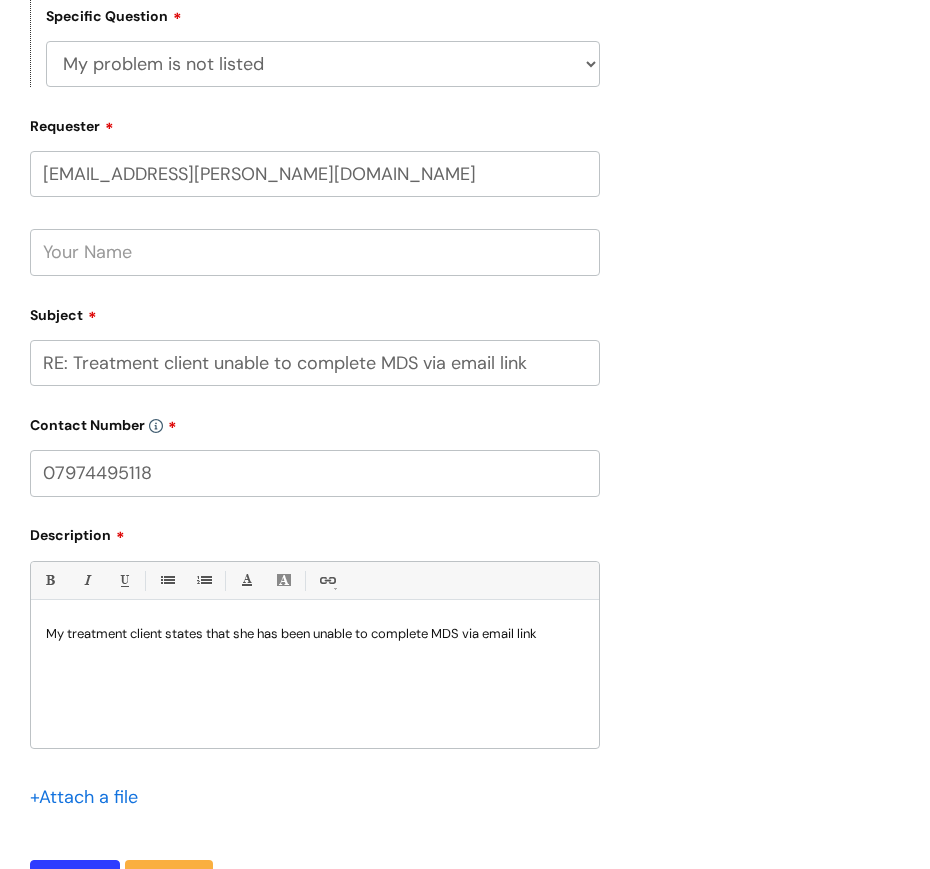 click on "My treatment client states that she has been unable to complete MDS via email link" at bounding box center (315, 634) 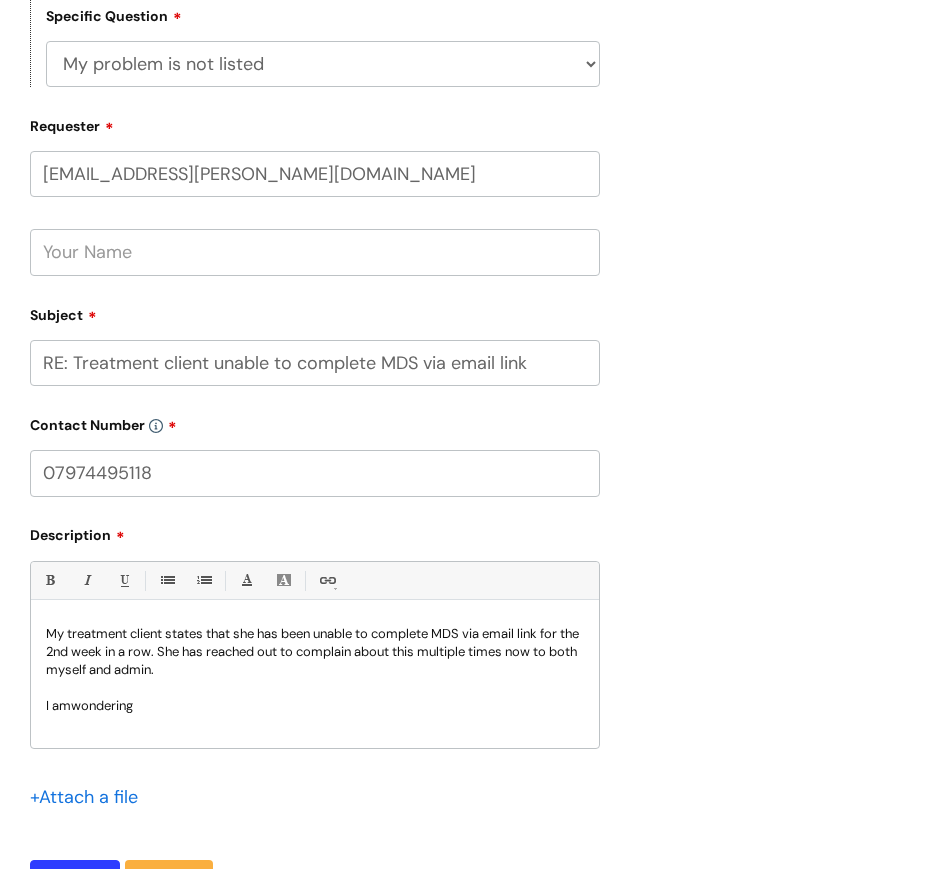 click on "I amwondering" at bounding box center [315, 706] 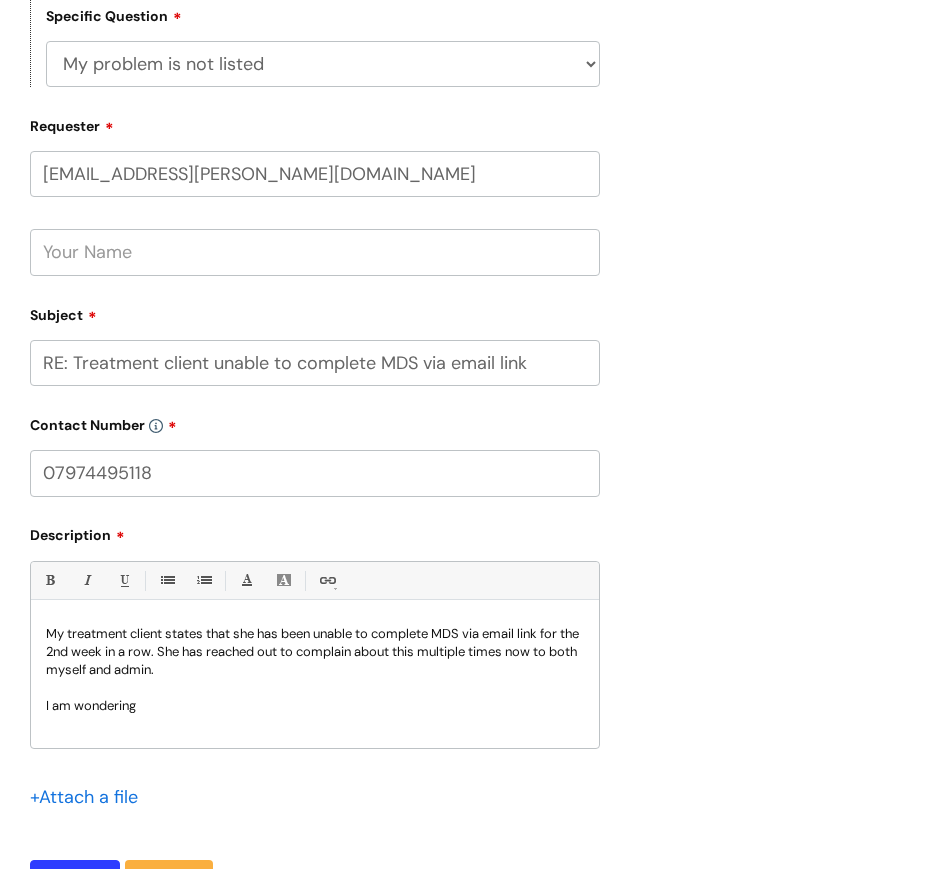 click on "I am wondering" at bounding box center (315, 706) 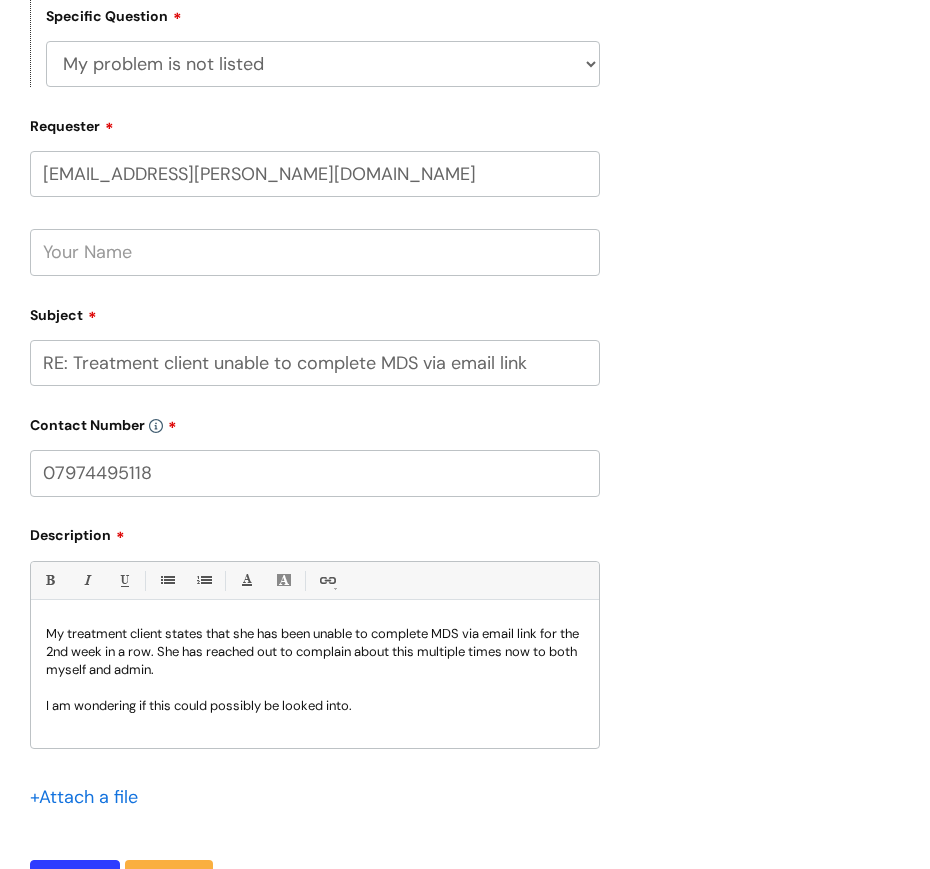scroll, scrollTop: 2, scrollLeft: 0, axis: vertical 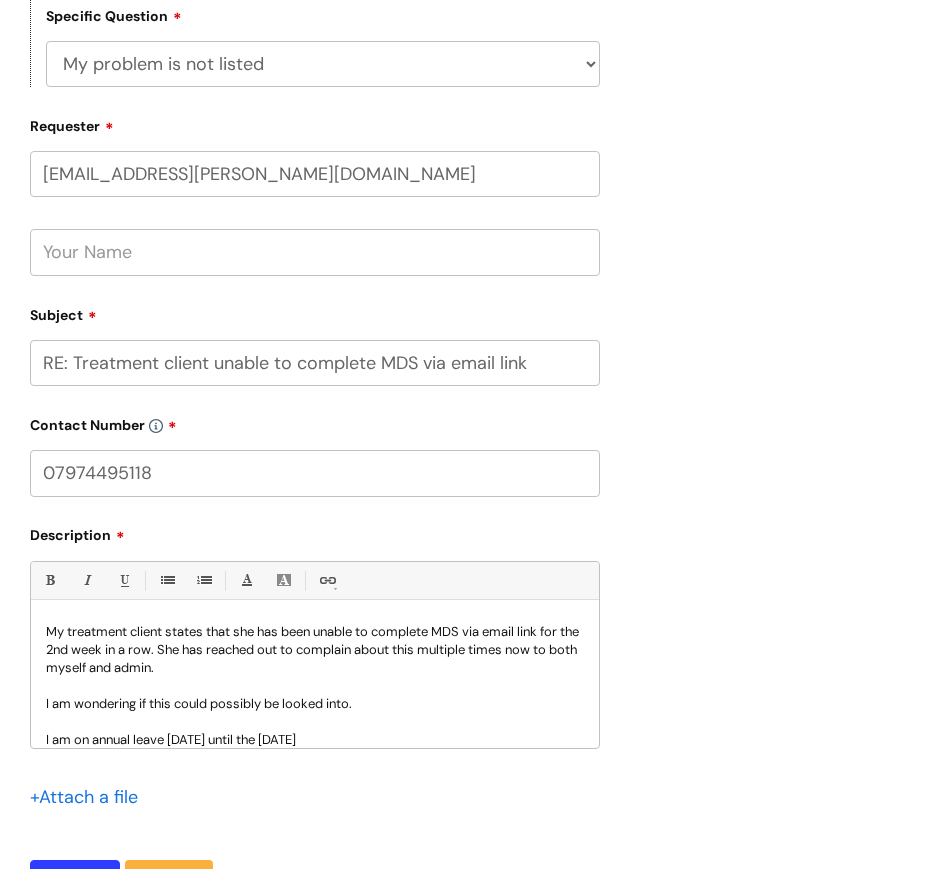 click on "I am on annual leave tomorrow until the 29/07/2025" at bounding box center (315, 740) 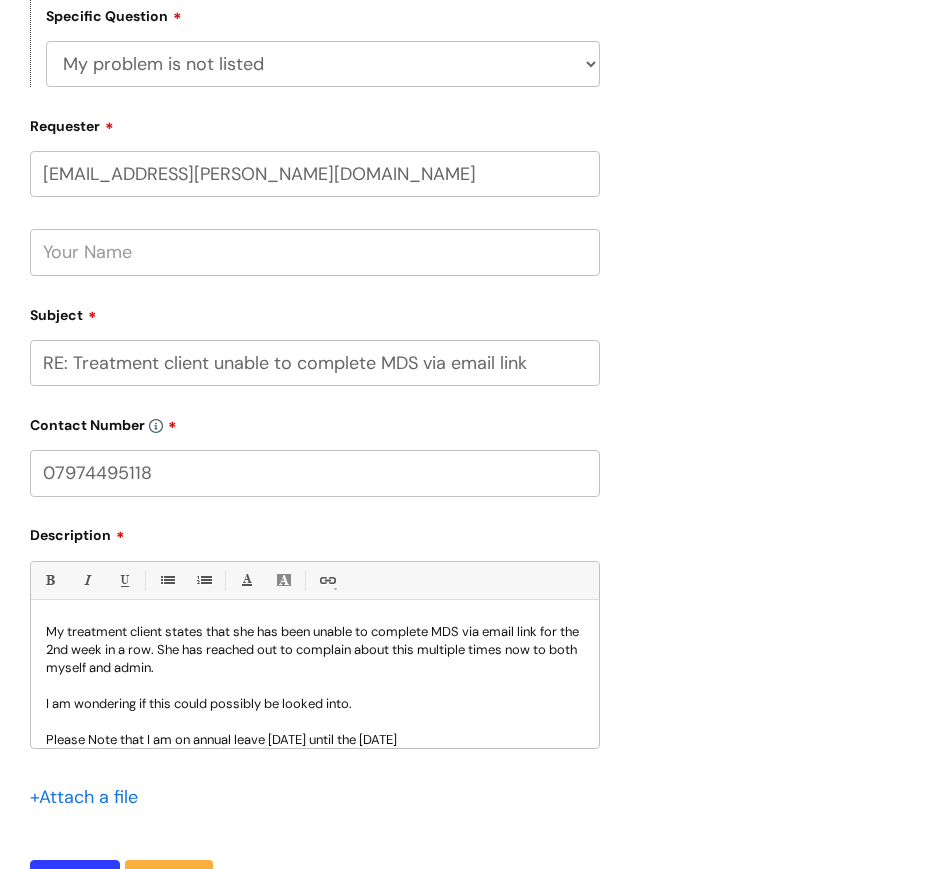 click on "Please Note that I am on annual leave tomorrow until the 29/07/2025" at bounding box center (315, 740) 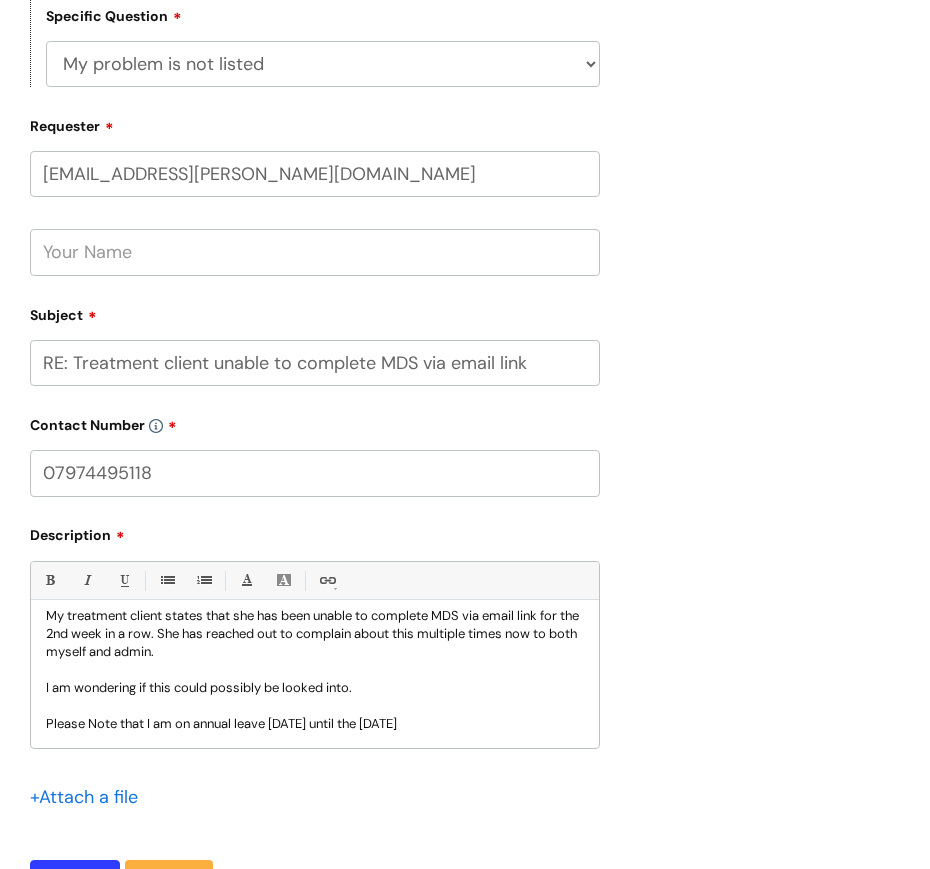 click on "Please Note that I am on annual leave tomorrow until the 29/07/2025" at bounding box center (315, 724) 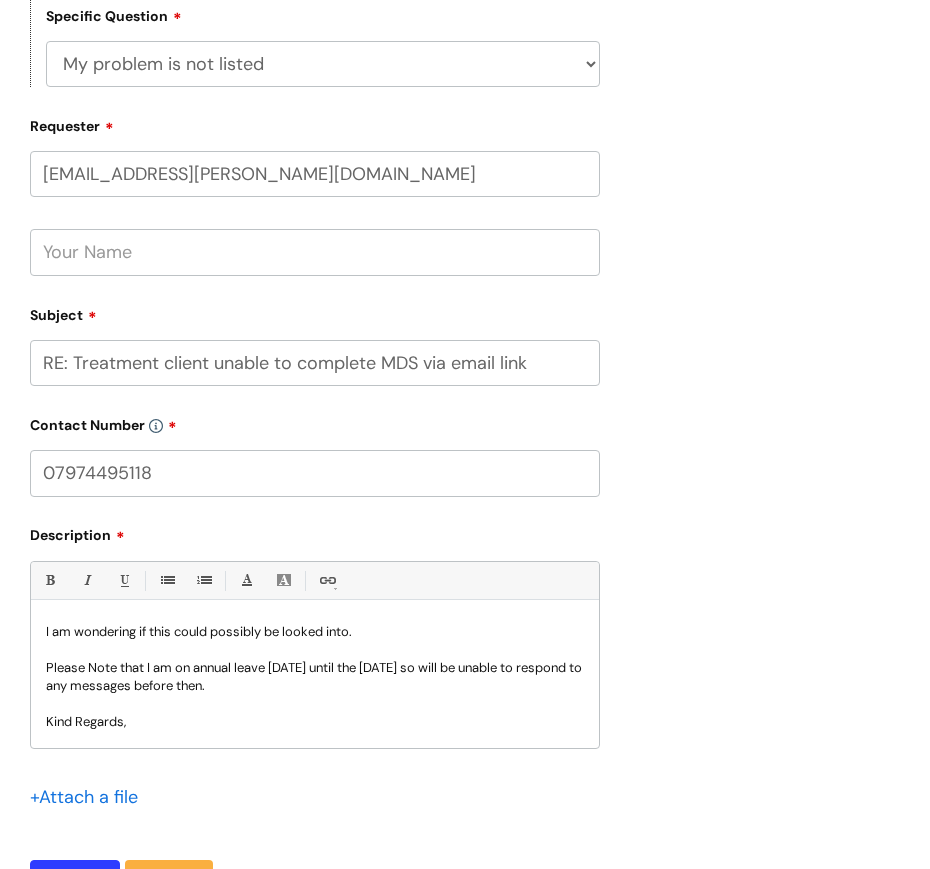 scroll, scrollTop: 92, scrollLeft: 0, axis: vertical 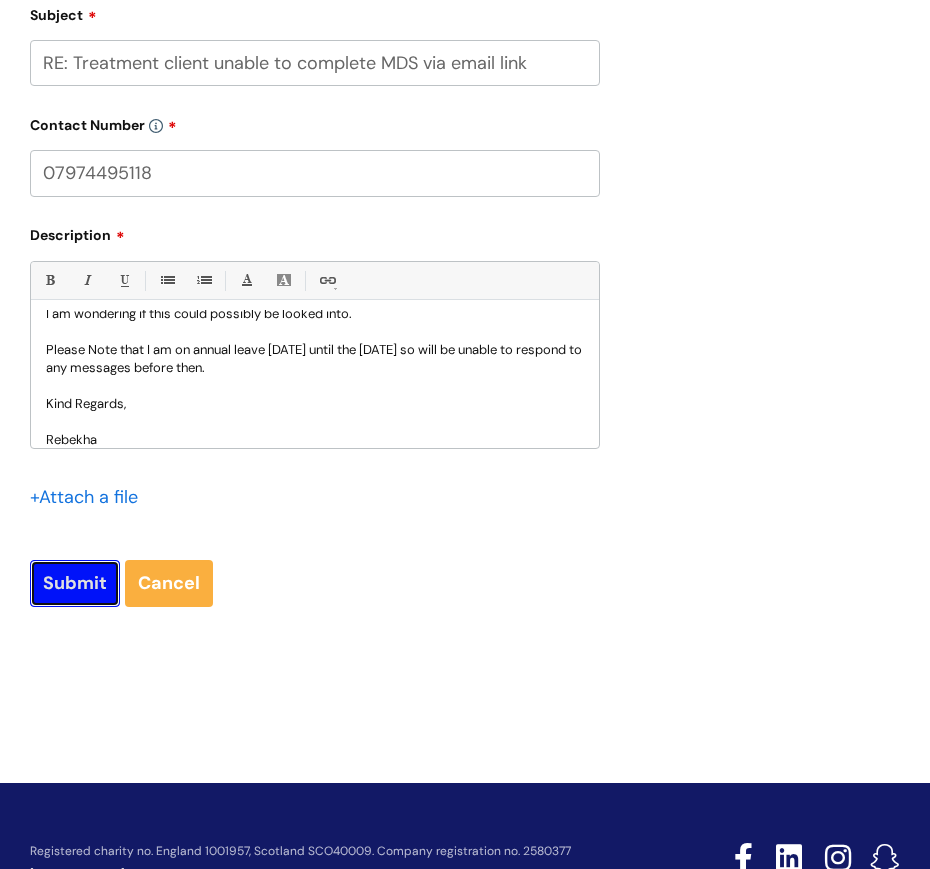 click on "Submit" at bounding box center (75, 583) 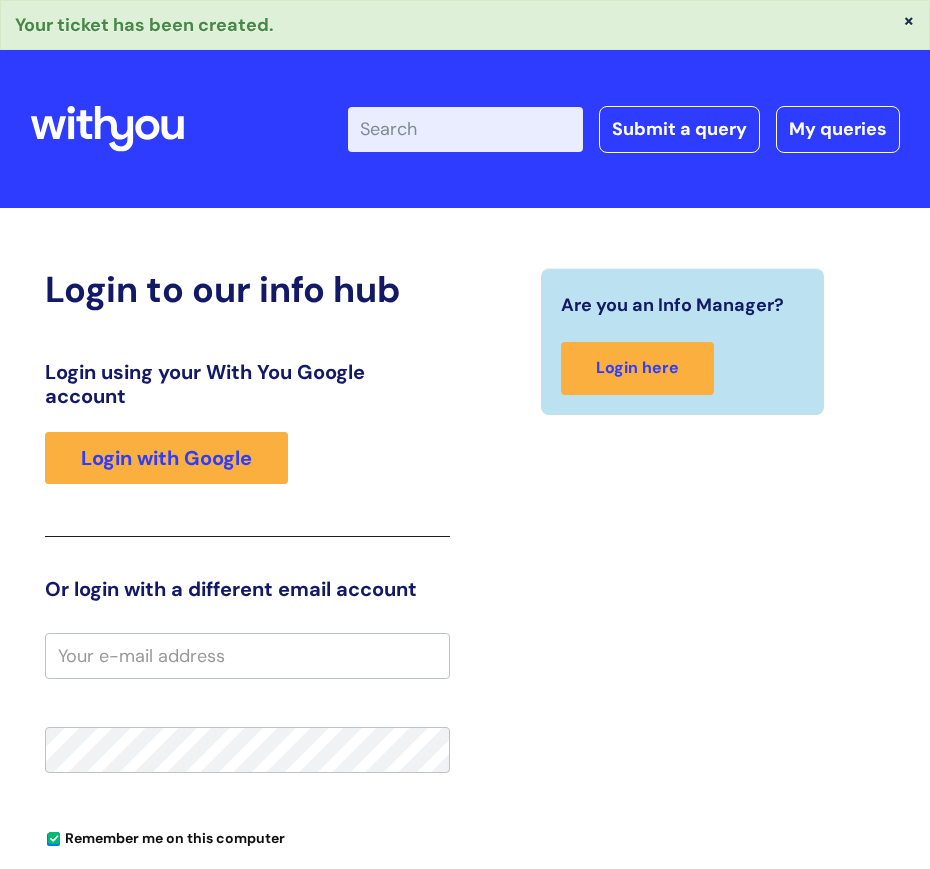 scroll, scrollTop: 0, scrollLeft: 0, axis: both 